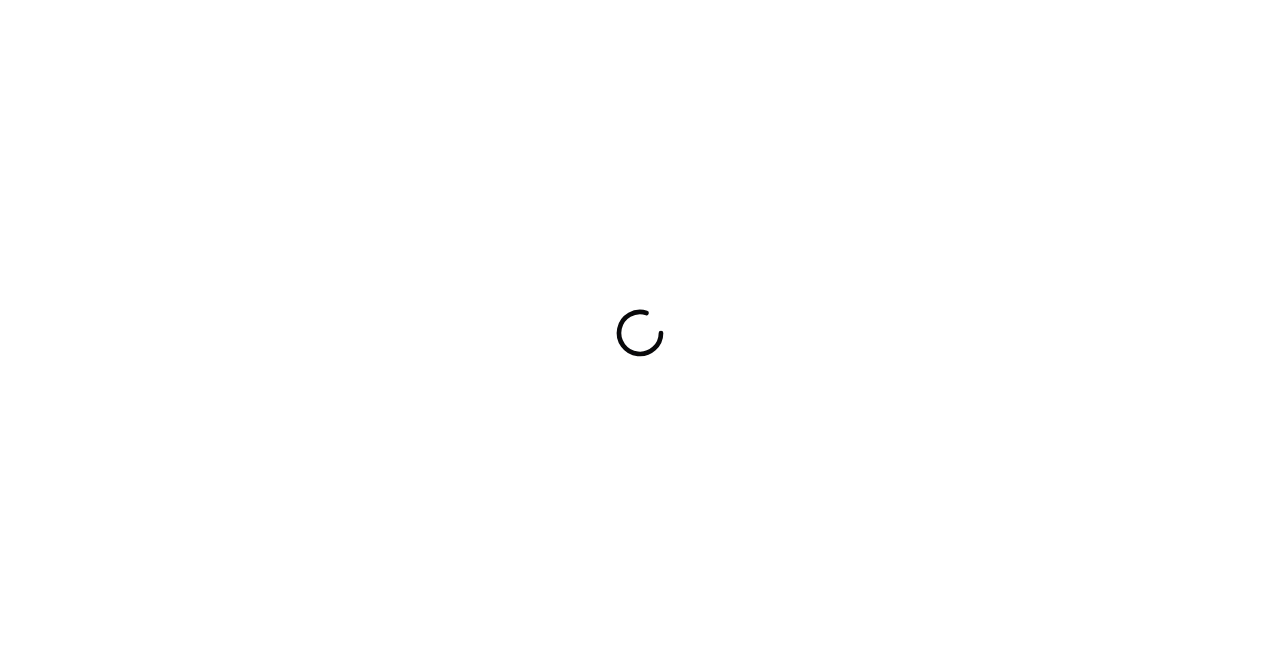 scroll, scrollTop: 0, scrollLeft: 0, axis: both 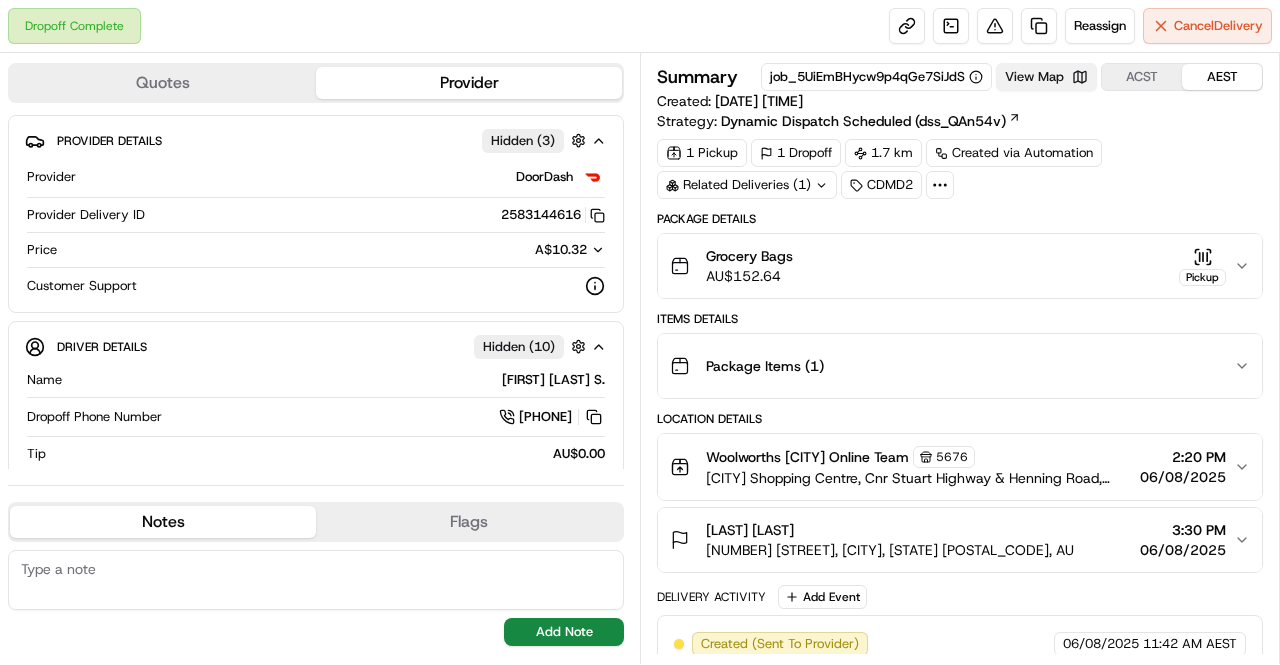 click on "View Map" at bounding box center (1046, 77) 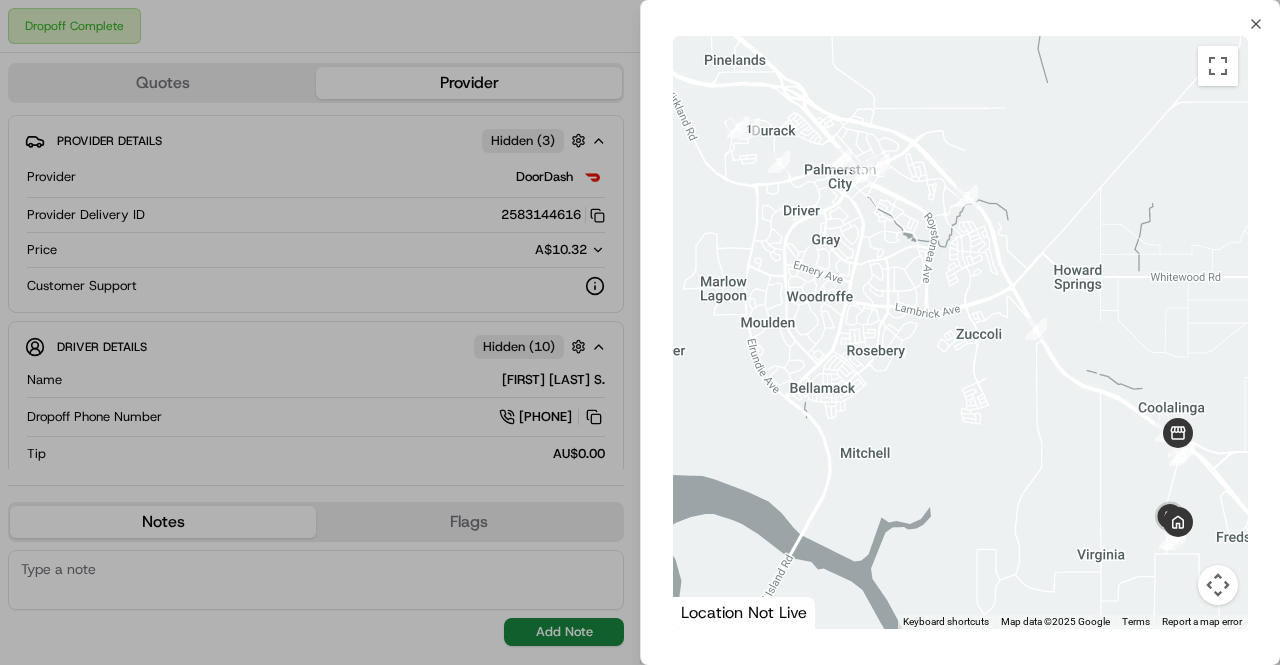 drag, startPoint x: 1096, startPoint y: 406, endPoint x: 956, endPoint y: 300, distance: 175.60182 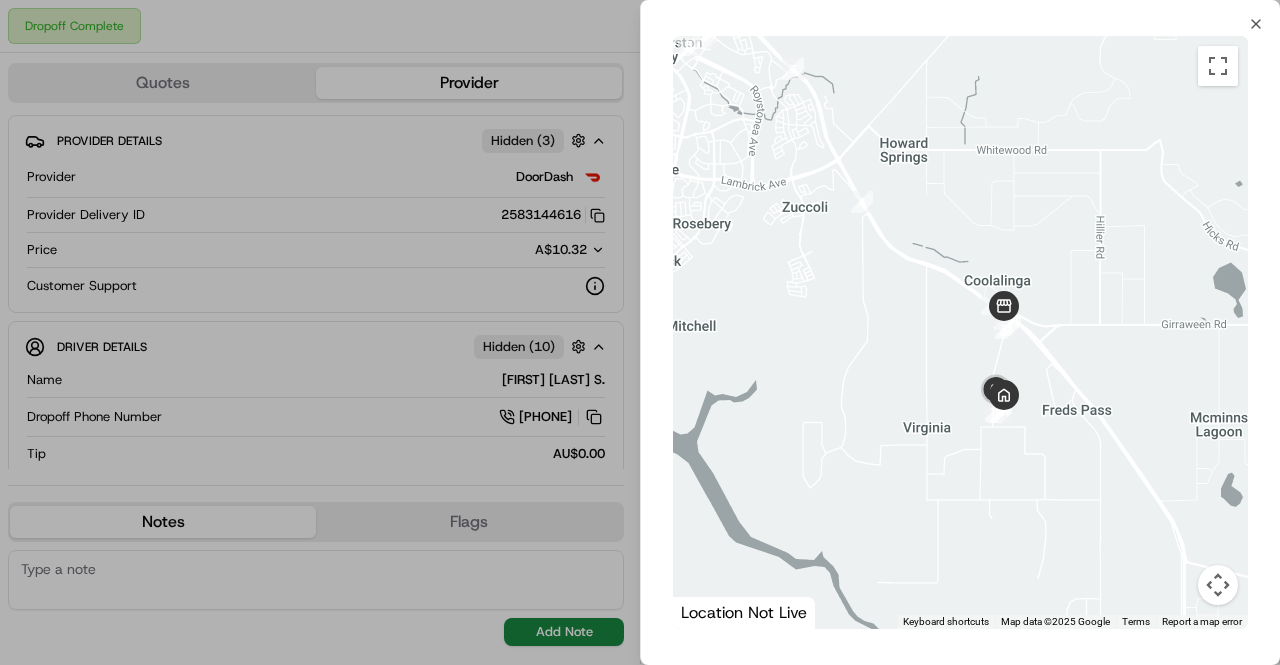 click at bounding box center (1218, 585) 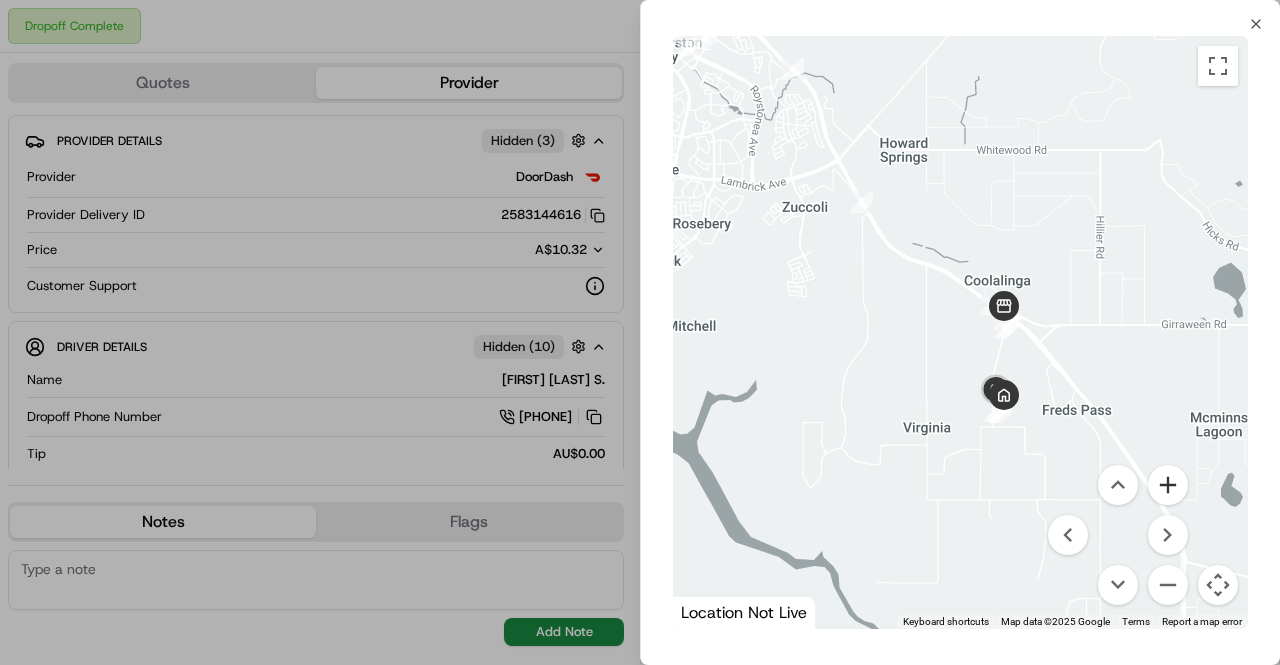 click at bounding box center [1168, 485] 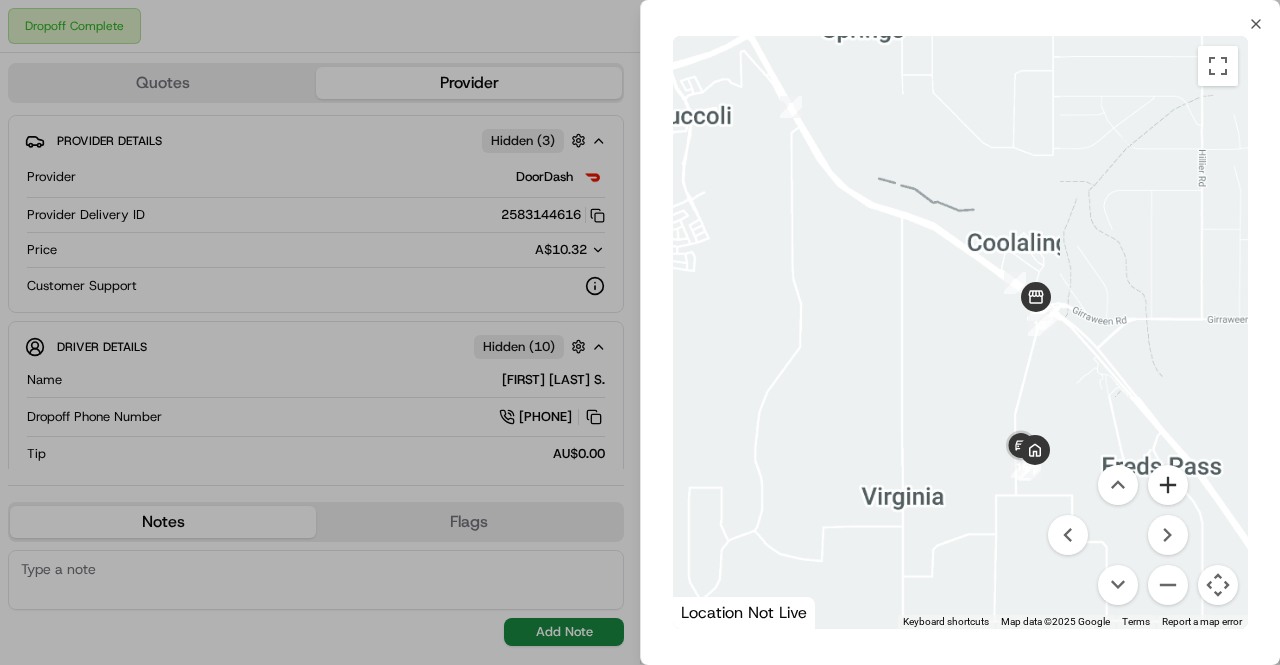 click at bounding box center (1168, 485) 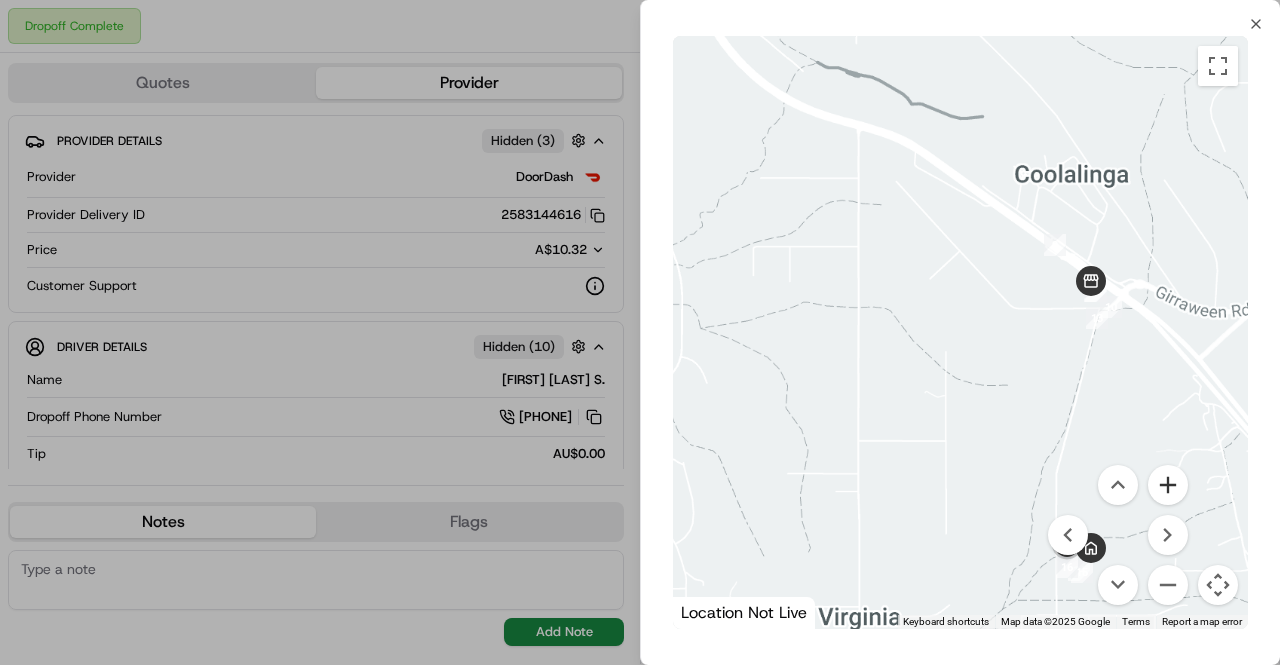 click at bounding box center [1168, 485] 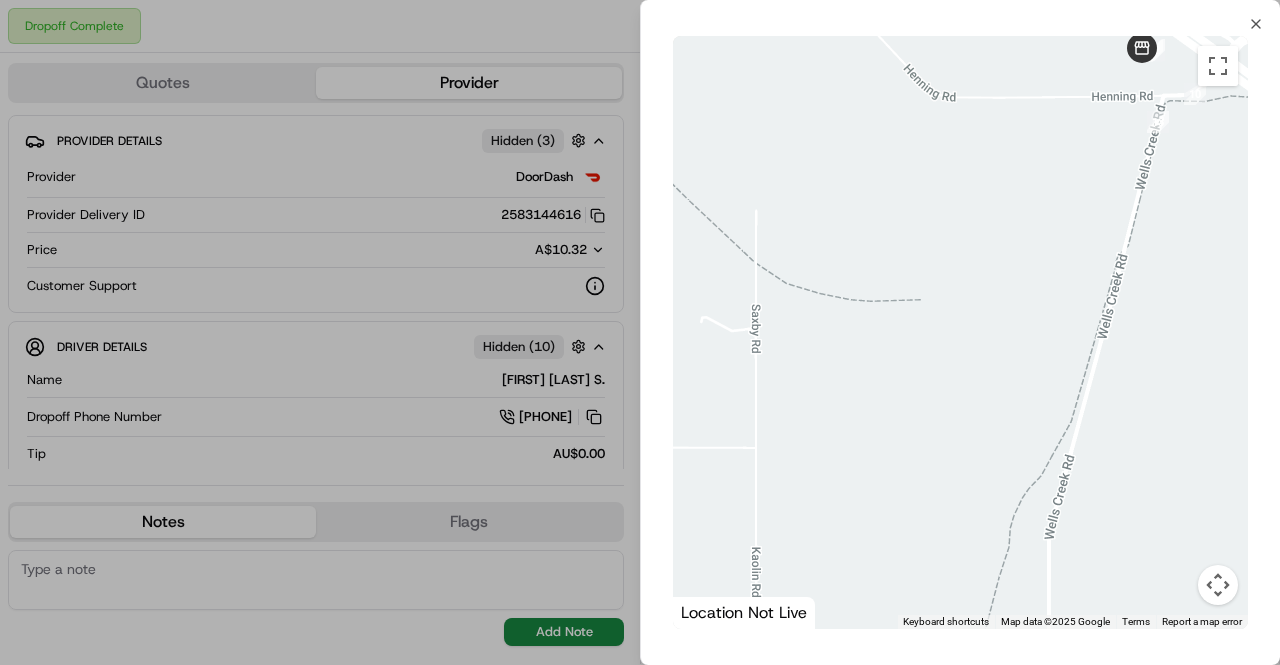 drag, startPoint x: 1134, startPoint y: 425, endPoint x: 947, endPoint y: 241, distance: 262.34518 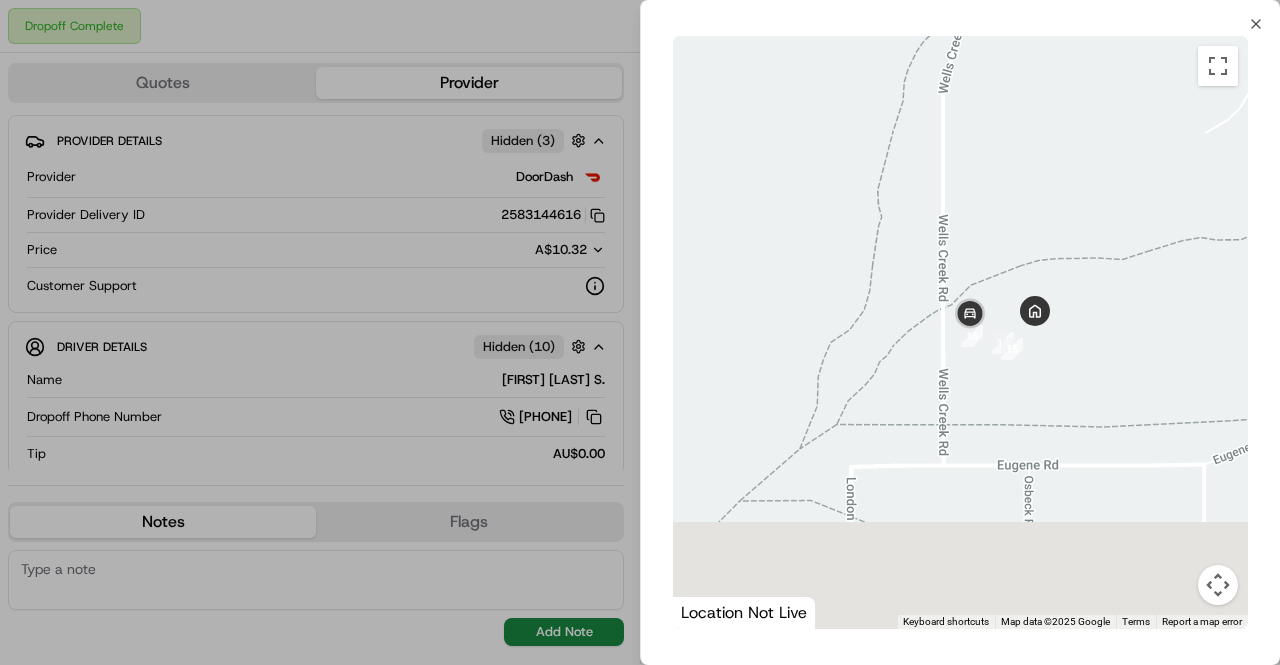 drag, startPoint x: 1014, startPoint y: 533, endPoint x: 1074, endPoint y: 263, distance: 276.58633 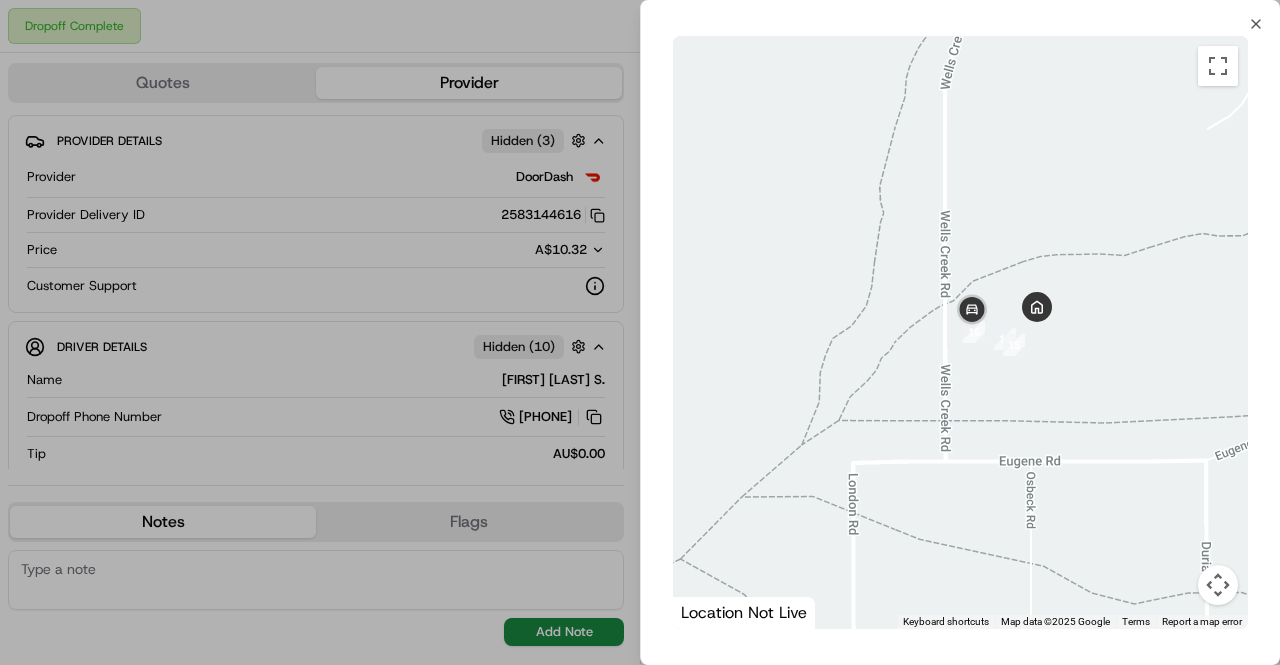 click at bounding box center (1218, 585) 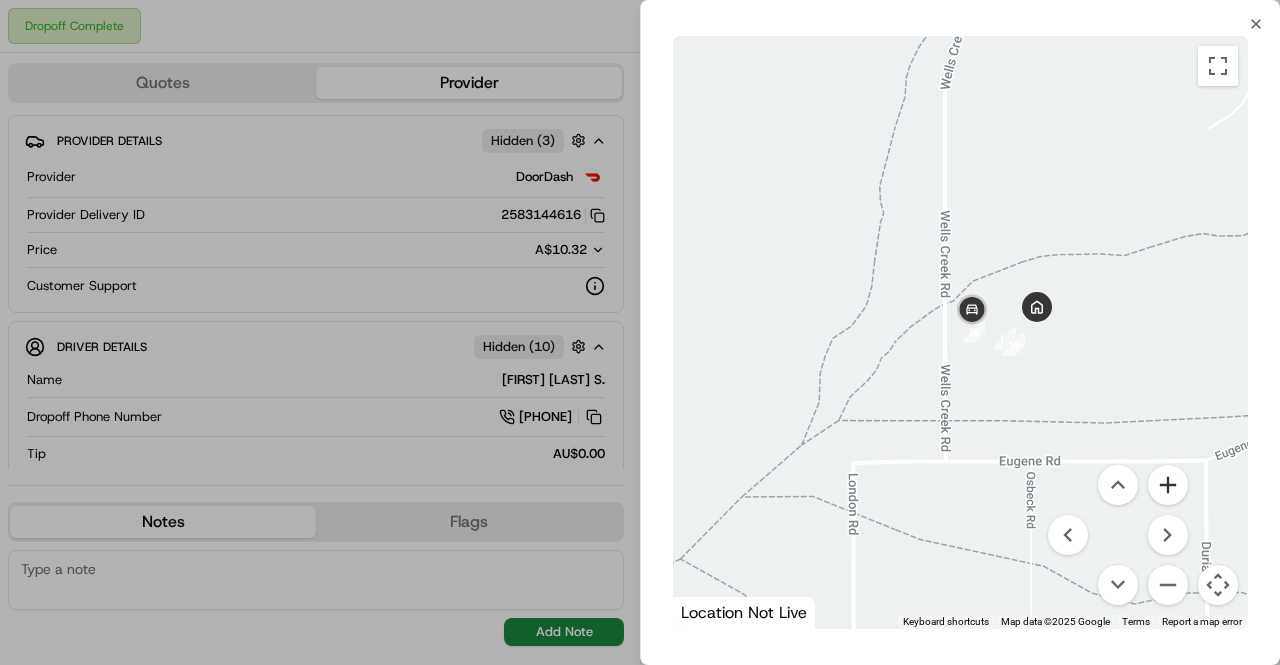 click at bounding box center [1168, 485] 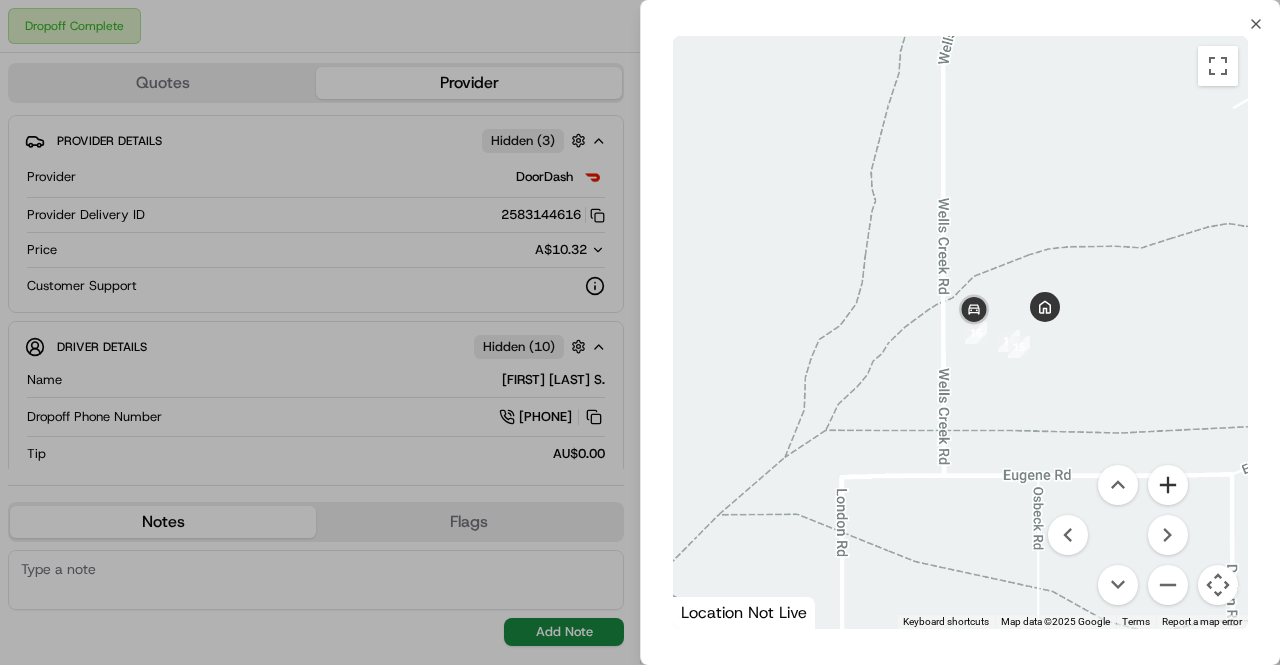 click at bounding box center (1168, 485) 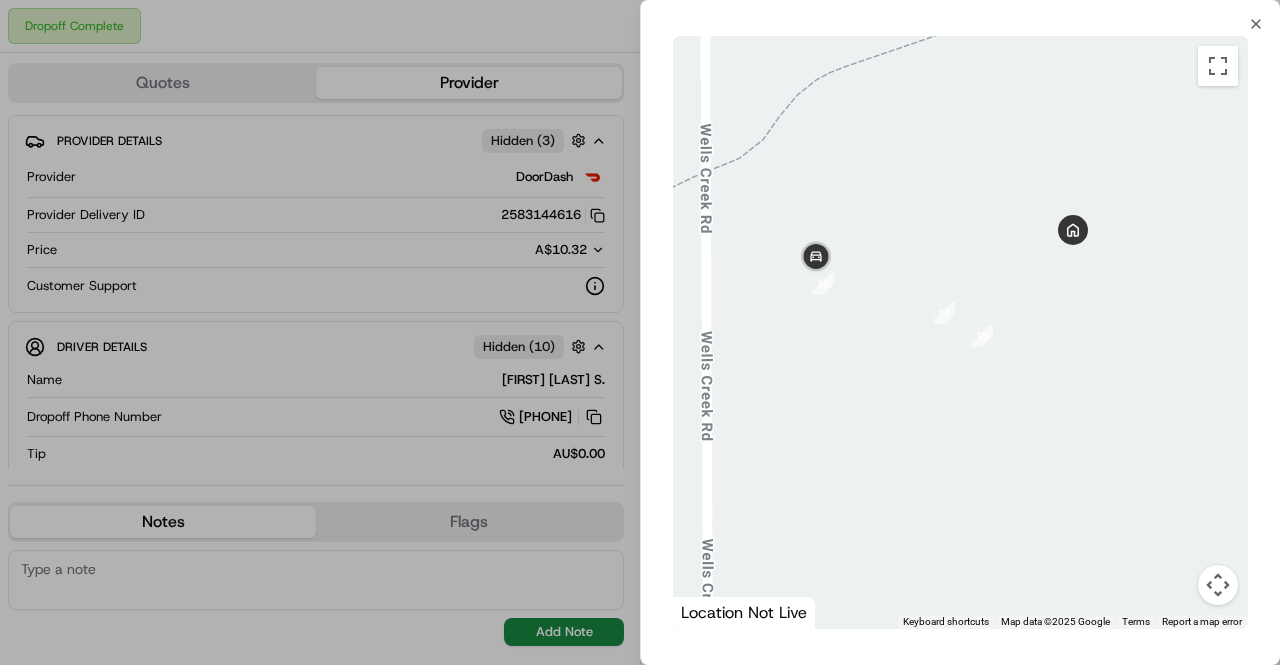 drag, startPoint x: 1183, startPoint y: 413, endPoint x: 952, endPoint y: 364, distance: 236.13979 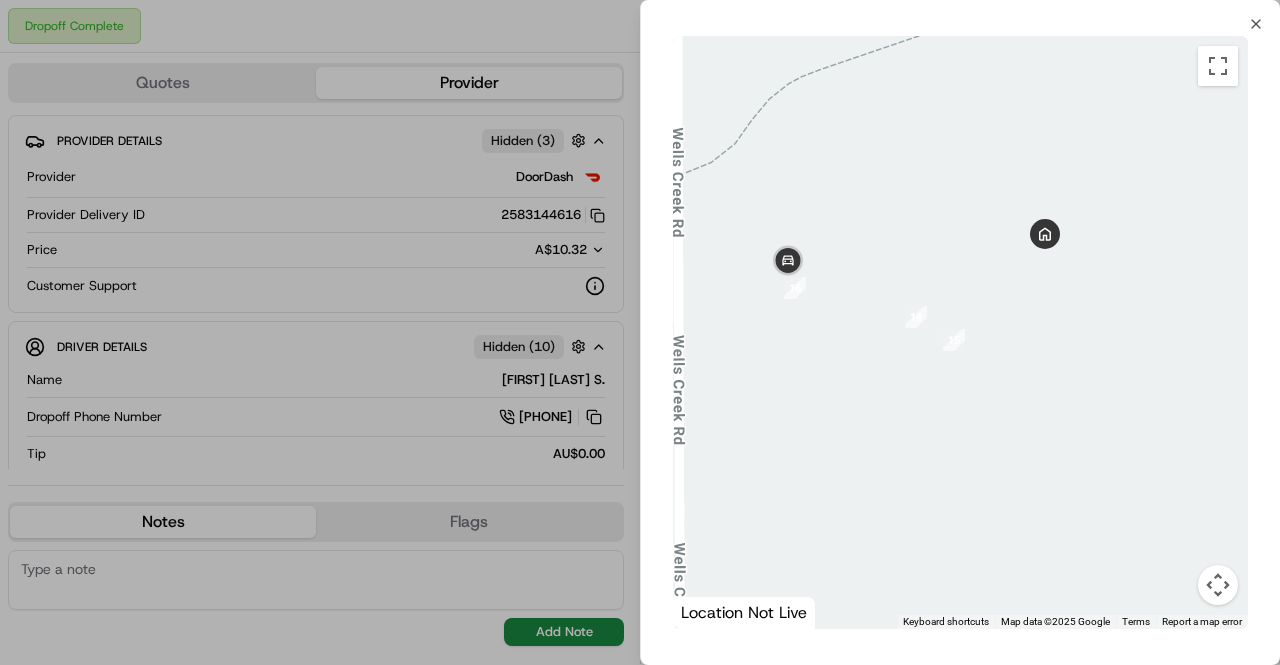 click at bounding box center (1218, 585) 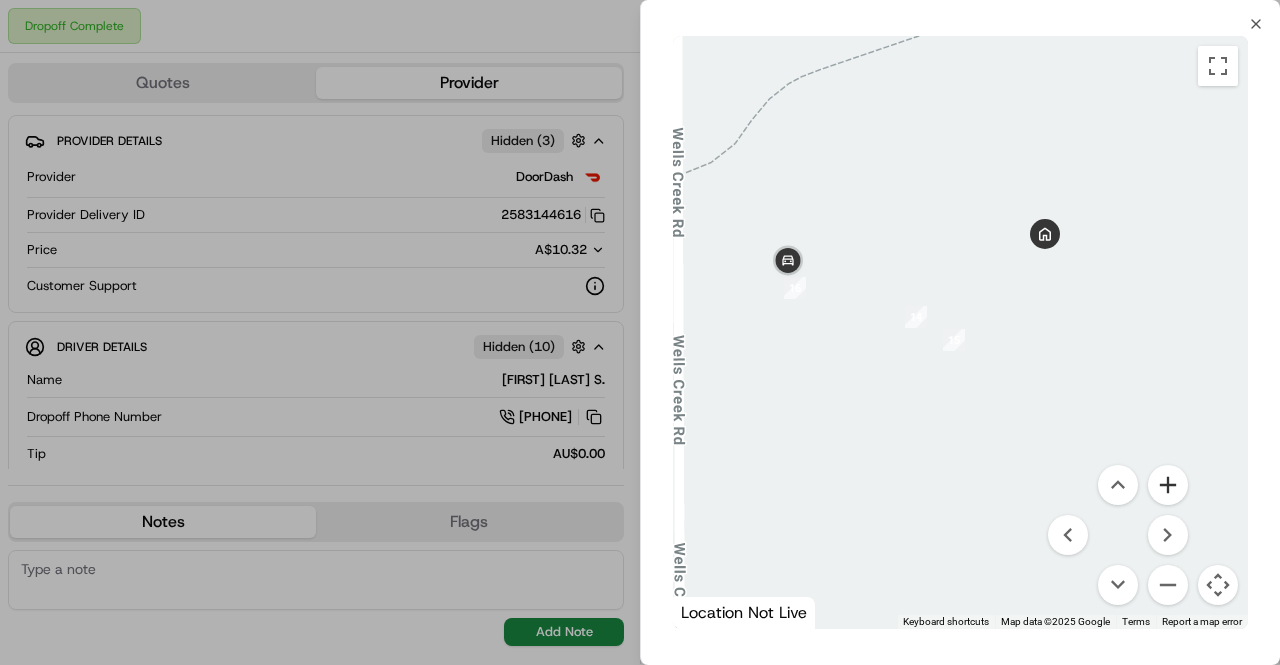 click at bounding box center [1168, 485] 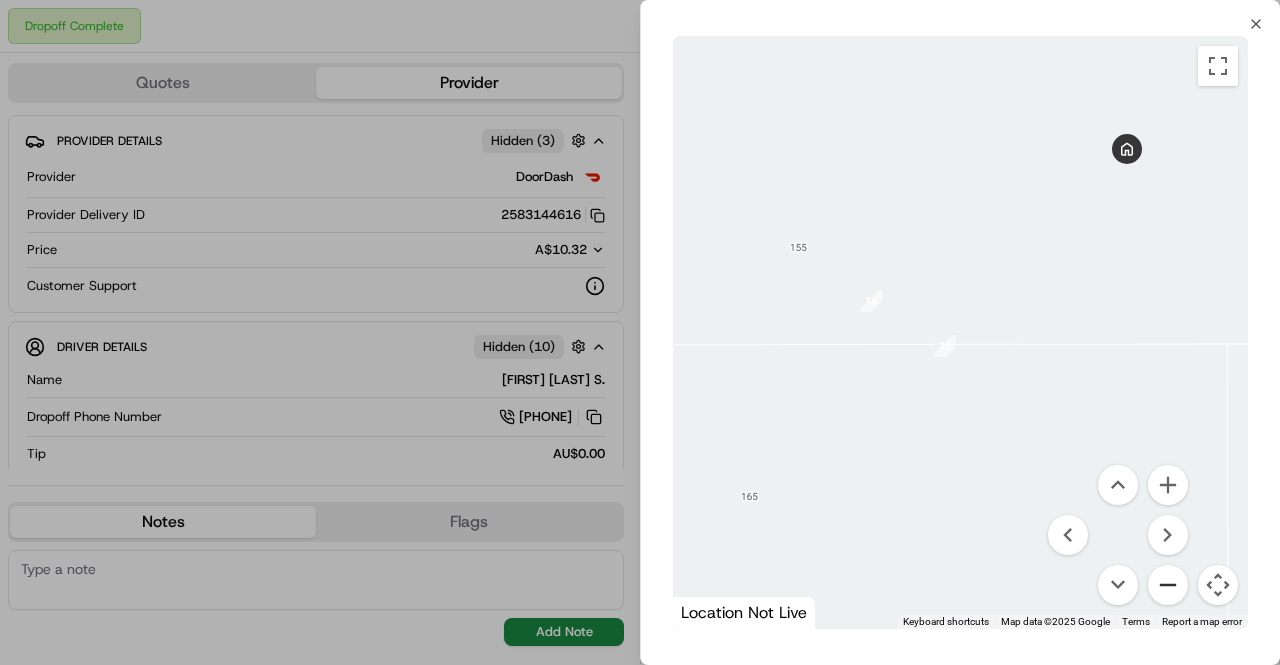 click at bounding box center [1168, 585] 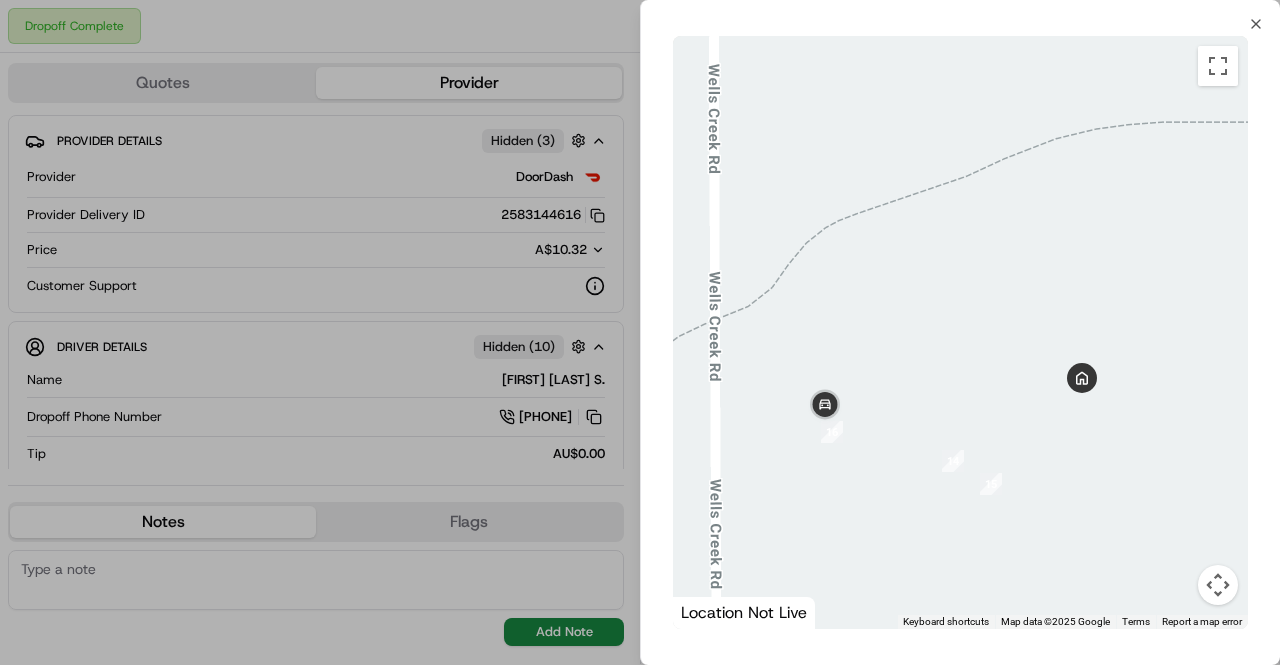 drag, startPoint x: 864, startPoint y: 310, endPoint x: 913, endPoint y: 455, distance: 153.05554 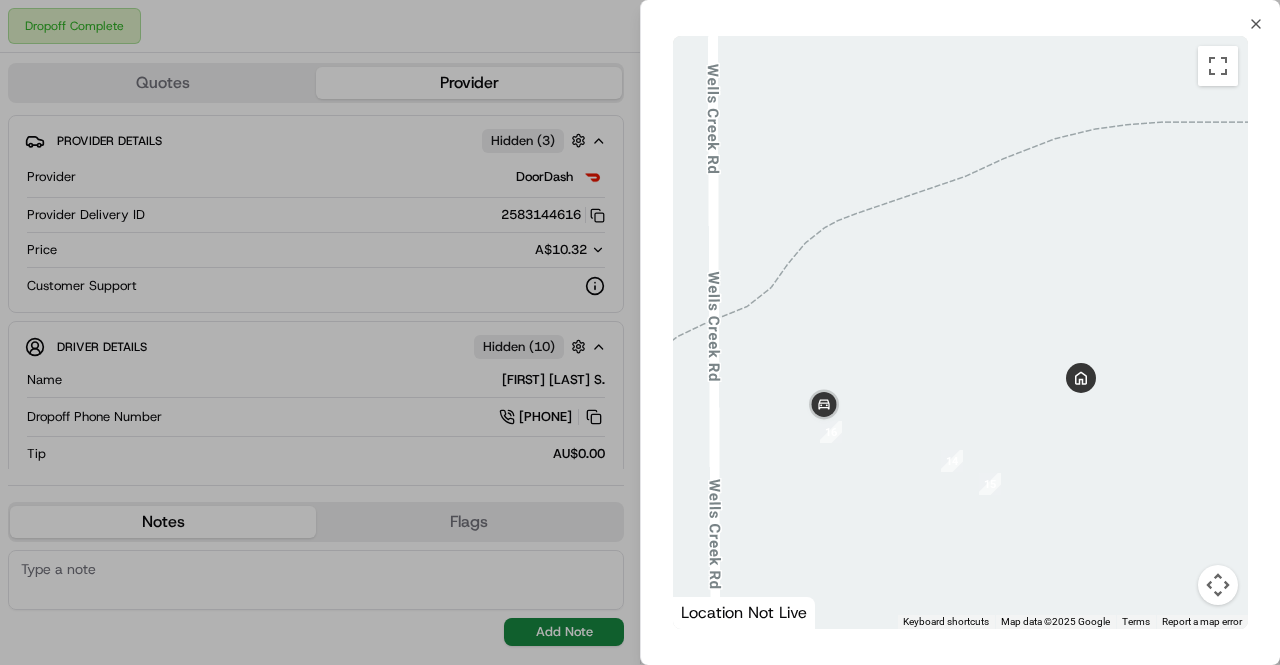 click at bounding box center (1218, 585) 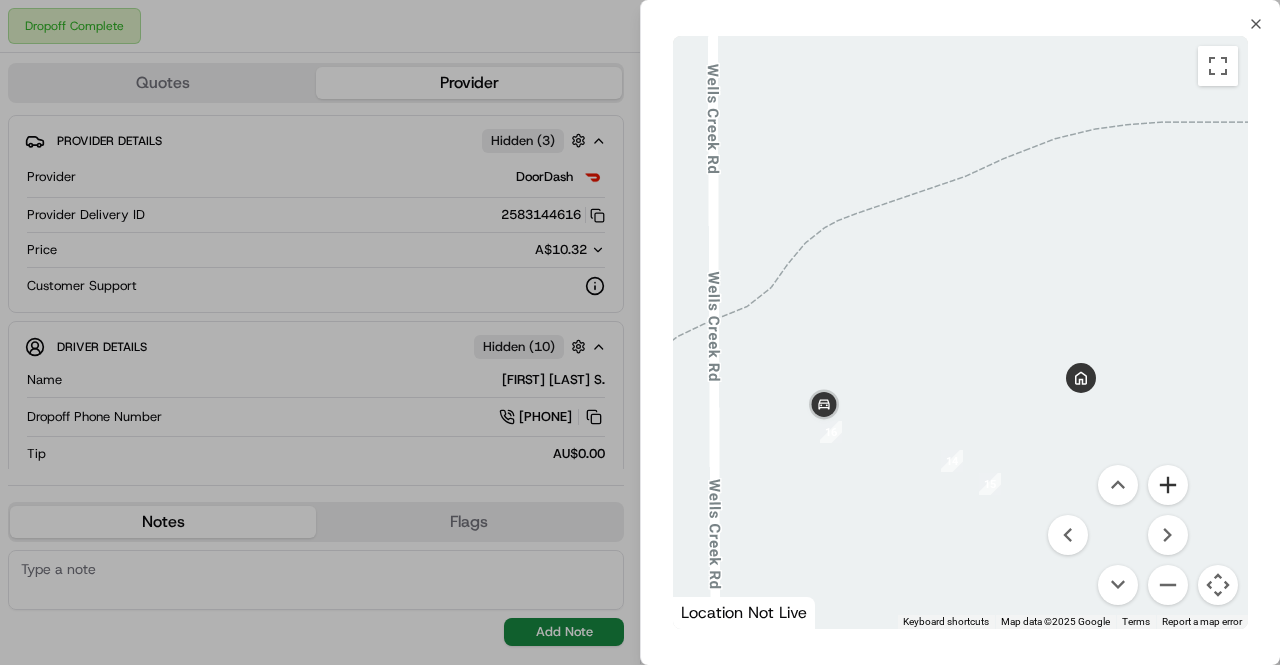 click at bounding box center [1168, 485] 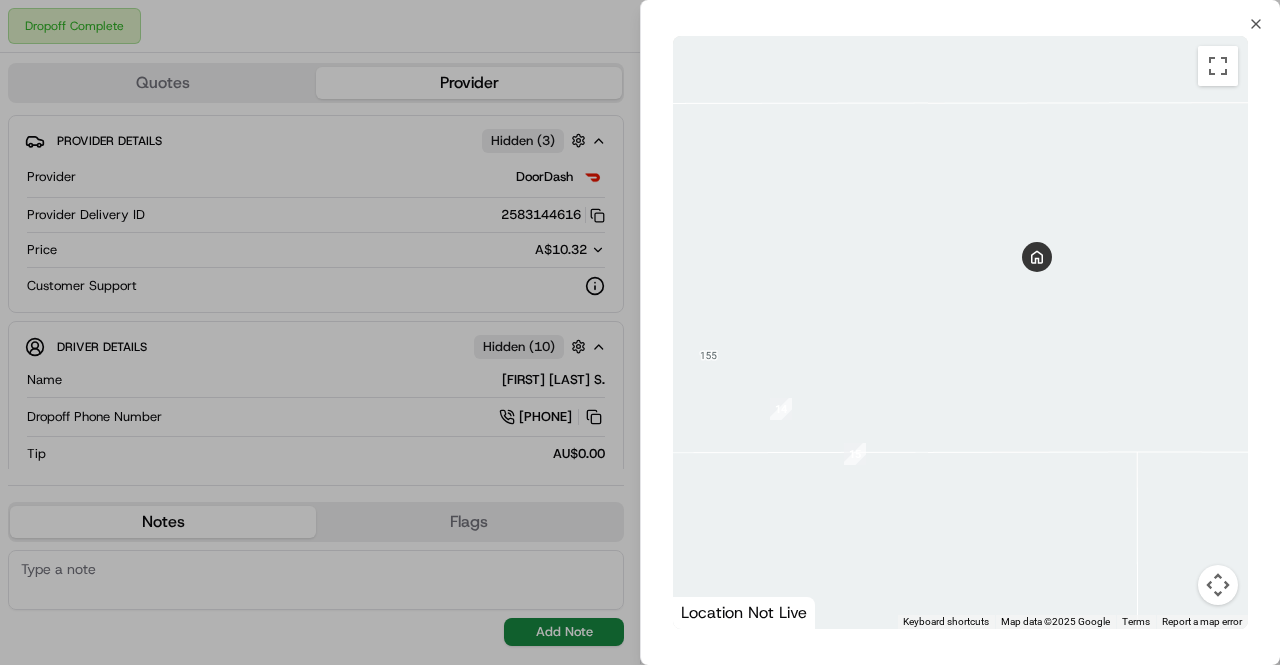 drag, startPoint x: 1006, startPoint y: 510, endPoint x: 846, endPoint y: 327, distance: 243.08229 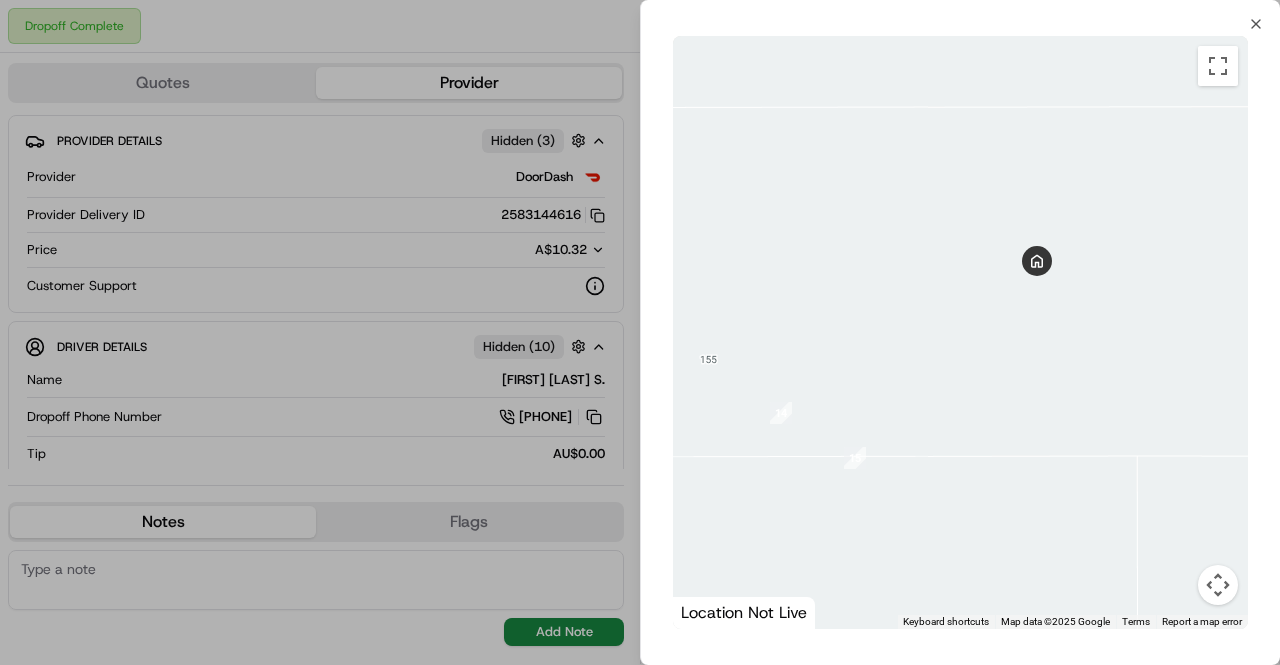 click at bounding box center [640, 332] 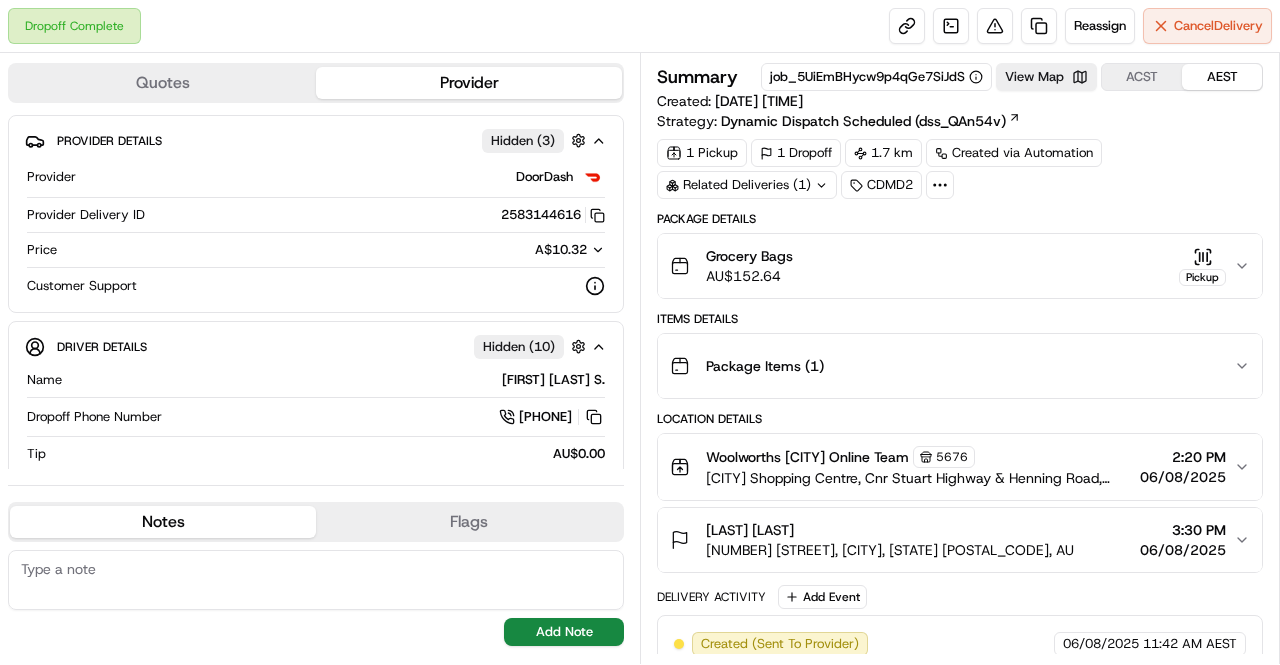 click on "Summary job_5UiEmBHycw9p4qGe7SiJdS View Map  ACST AEST Created:   06/08/2025 11:42 AM Strategy:   Dynamic Dispatch Scheduled (dss_QAn54v) 1   Pickup 1   Dropoff 1.7 km Created via Automation Related Deliveries   (1) CDMD2 Package Details Grocery Bags AU$ 152.64 Pickup Items Details Package Items ( 1 ) Location Details Woolworths Coolalinga Online Team 5676 Coolalinga Shopping Centre, Cnr Stuart Highway & Henning Road, Coolalinga, NT 836, AU 2:20 PM 06/08/2025  Bervie Jagst 155 Wells Creek Rd, Virginia, NT 0834, AU 3:30 PM 06/08/2025 Delivery Activity Add Event Created (Sent To Provider) DoorDash 06/08/2025 11:42 AM AEST Not Assigned Driver DoorDash 06/08/2025 11:42 AM AEST Preparing Order HomeRun 06/08/2025 12:05 PM AEST Order Ready At Store HomeRun 06/08/2025 1:39 PM AEST Assigned Driver DoorDash 06/08/2025 2:25 PM AEST Driver Updated Muhammad Mohsin S. DoorDash 06/08/2025 2:25 PM AEST Pickup Enroute DoorDash 06/08/2025 2:26 PM AEST Assigned Driver DoorDash 06/08/2025 2:27 PM AEST Pickup Enroute DoorDash" at bounding box center [960, 358] 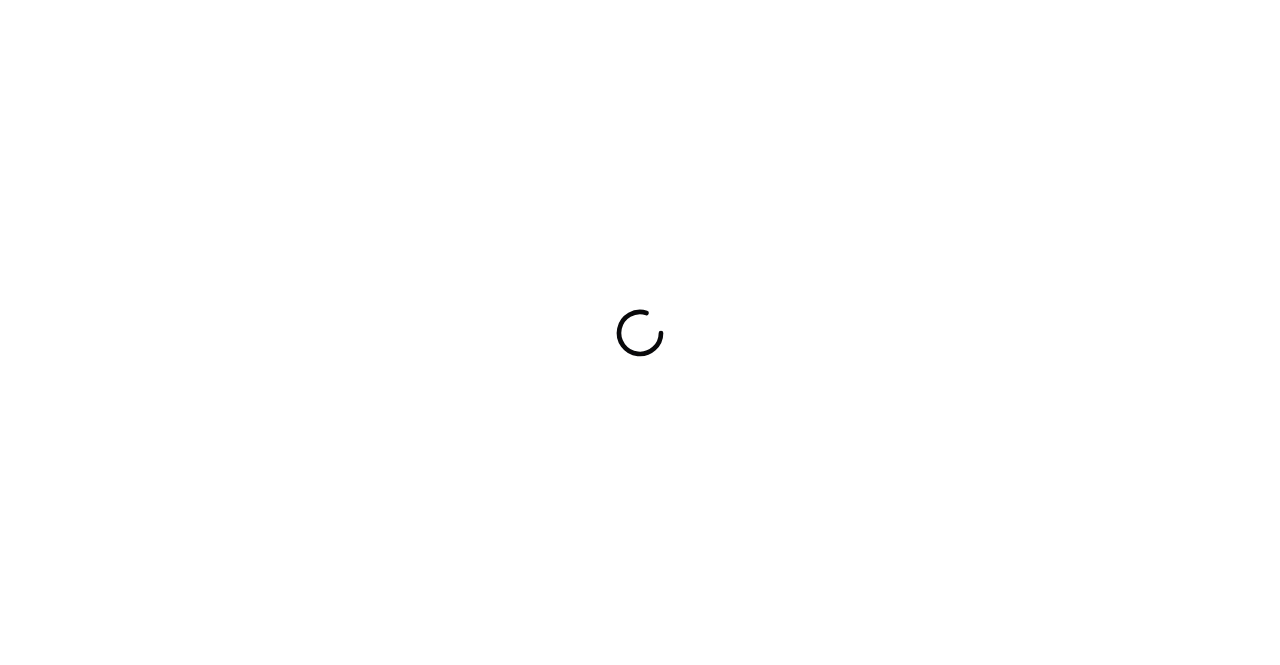scroll, scrollTop: 0, scrollLeft: 0, axis: both 